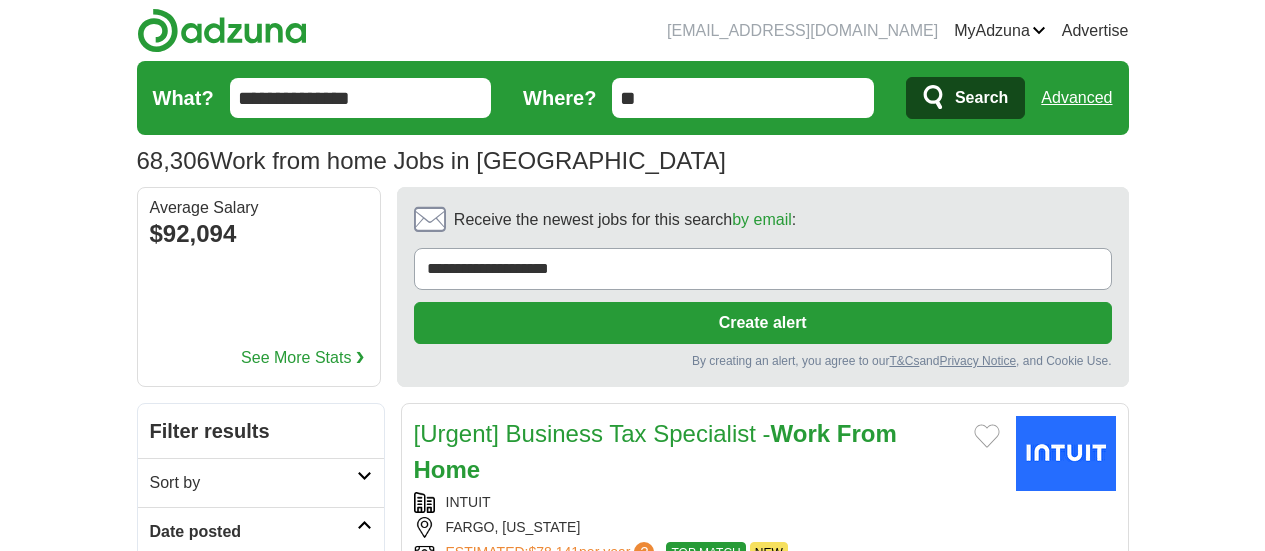 scroll, scrollTop: 1, scrollLeft: 0, axis: vertical 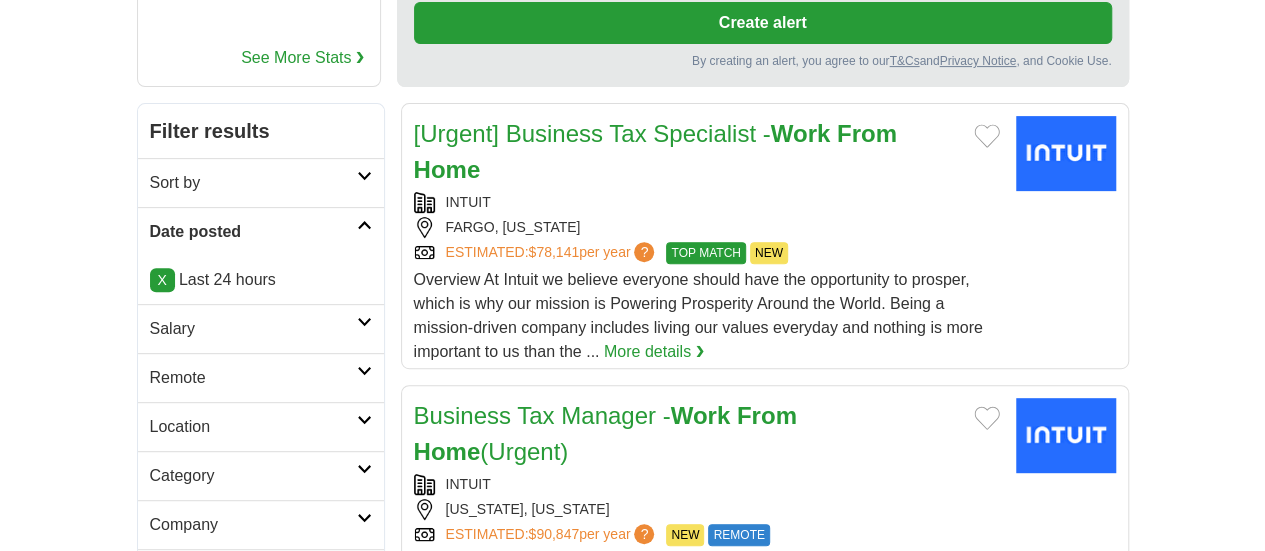 click on "Location" at bounding box center [253, 427] 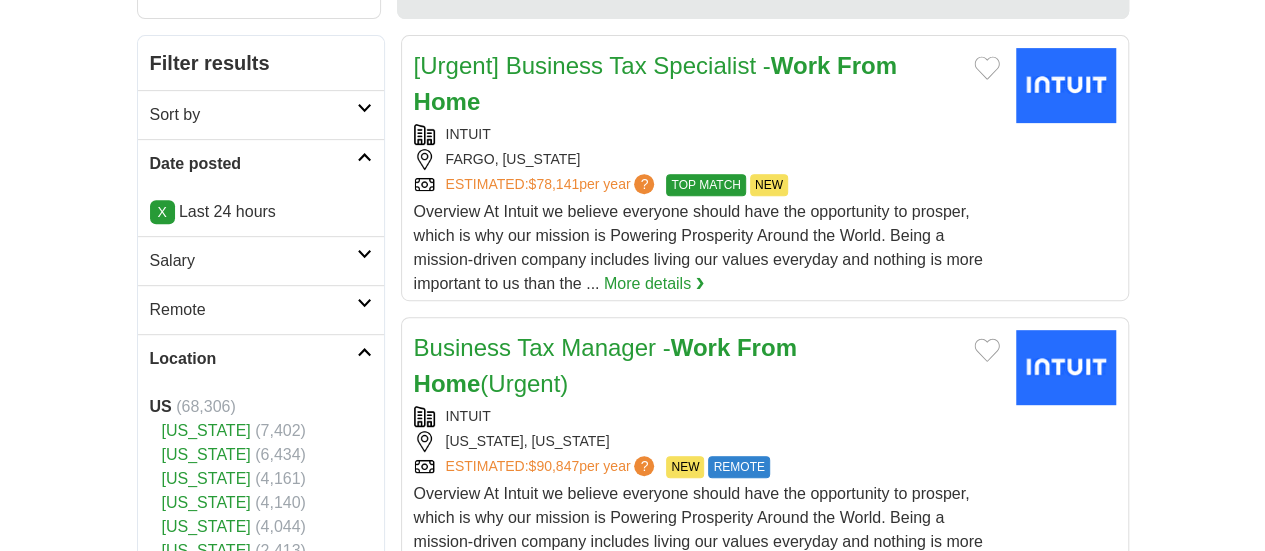 scroll, scrollTop: 400, scrollLeft: 0, axis: vertical 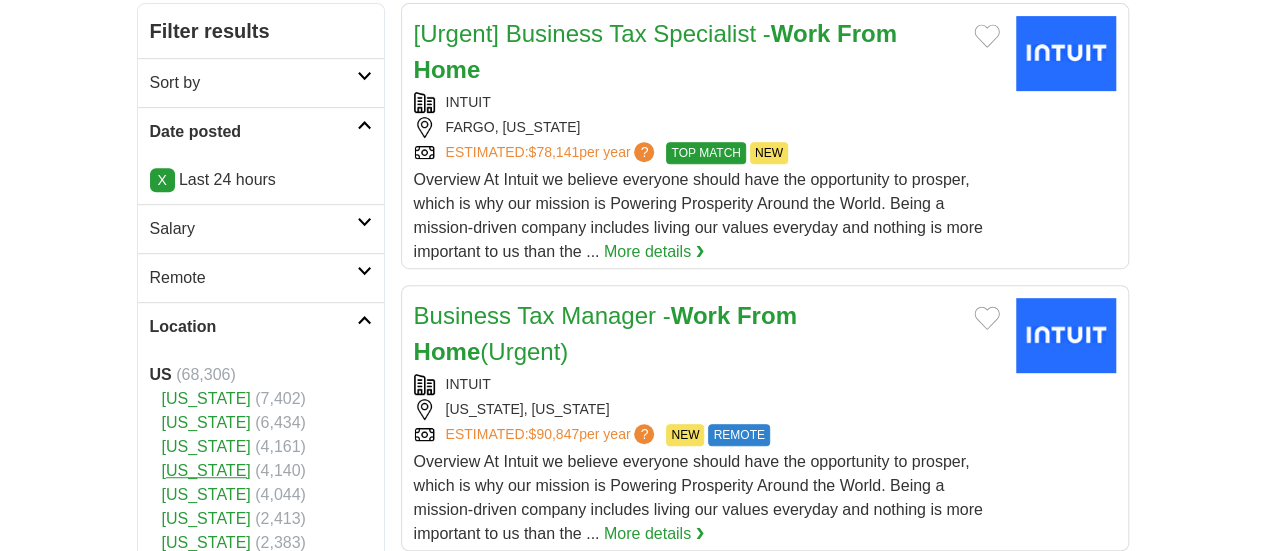 click on "[US_STATE]" at bounding box center (206, 470) 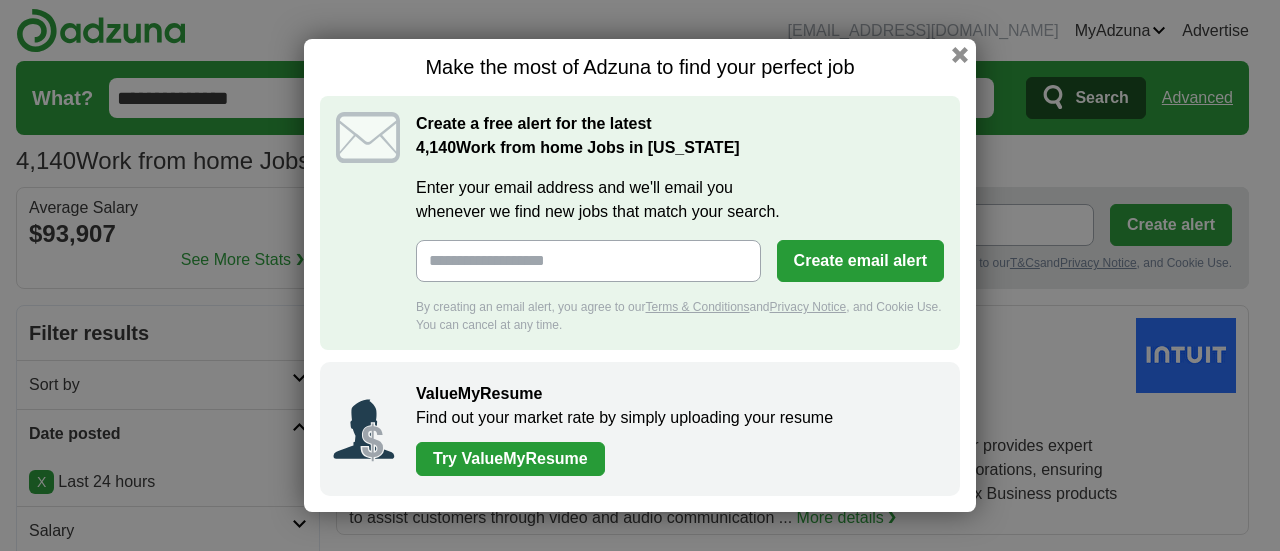scroll, scrollTop: 0, scrollLeft: 0, axis: both 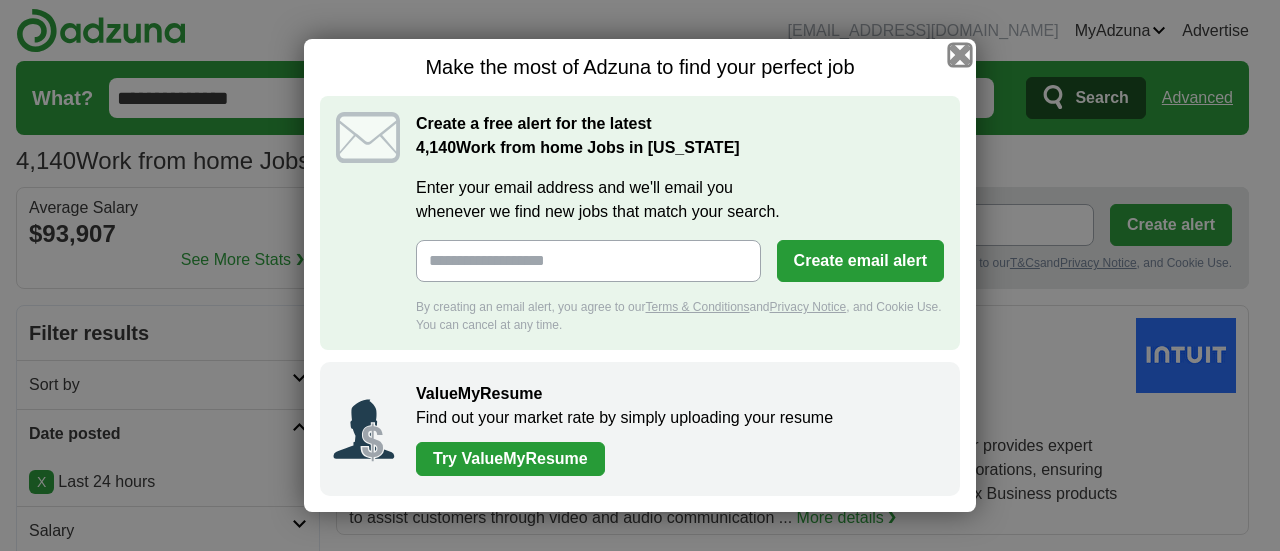 click at bounding box center [960, 55] 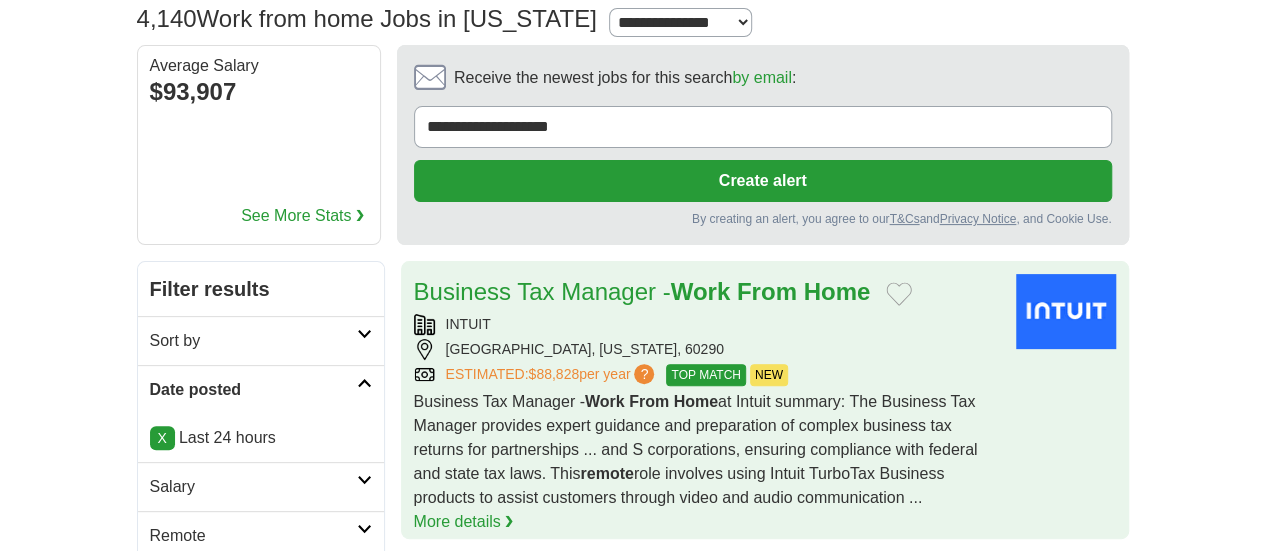 scroll, scrollTop: 200, scrollLeft: 0, axis: vertical 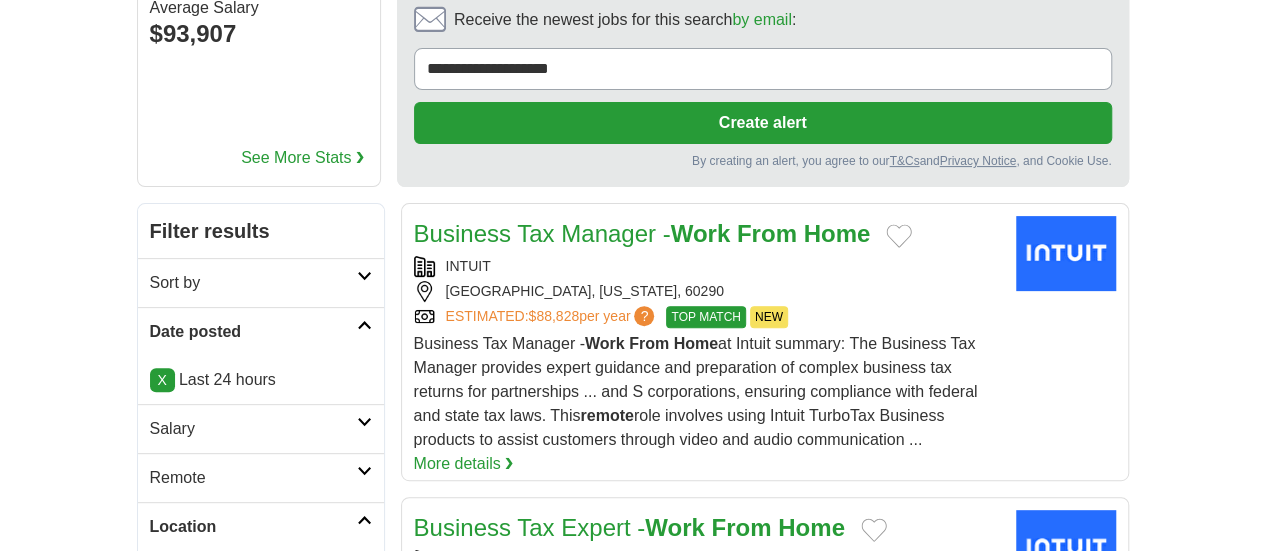 click on "Salary" at bounding box center [253, 429] 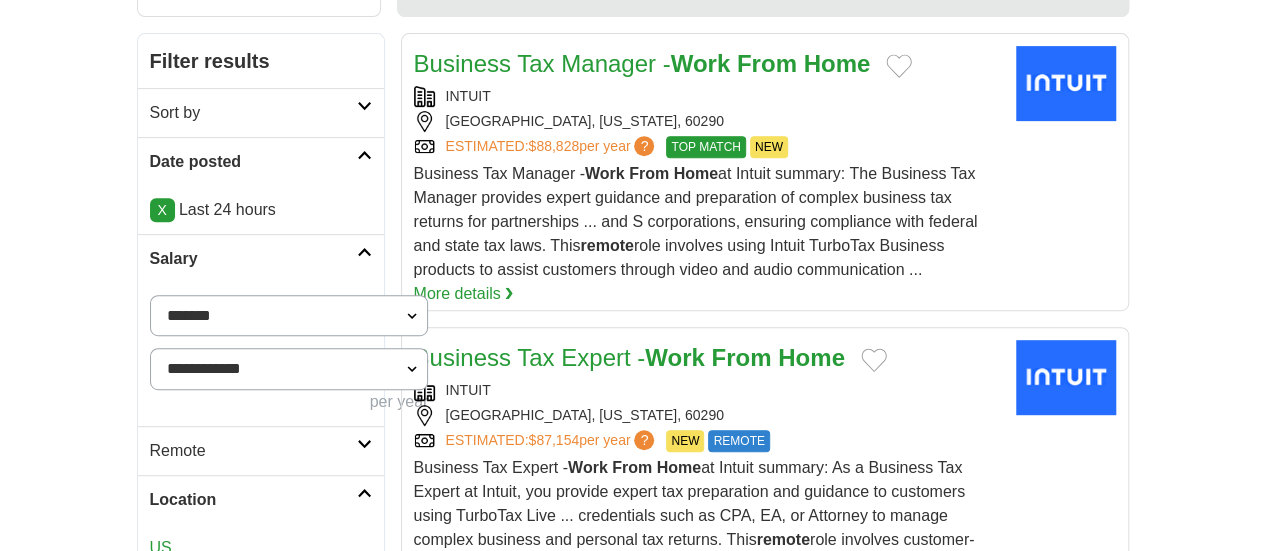 scroll, scrollTop: 400, scrollLeft: 0, axis: vertical 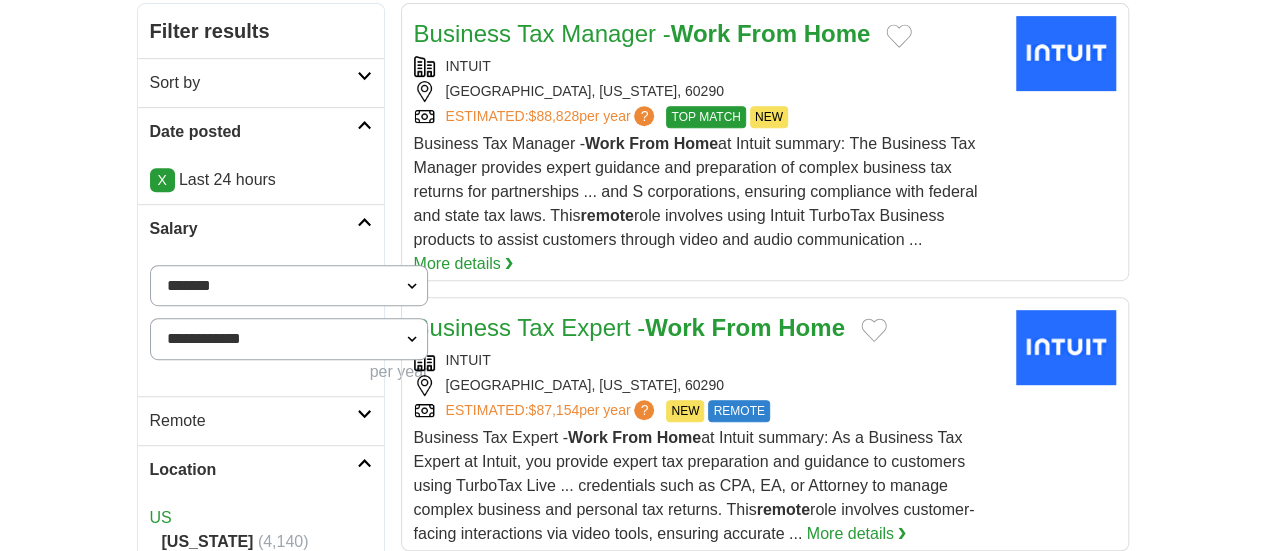 click on "Remote" at bounding box center (253, 421) 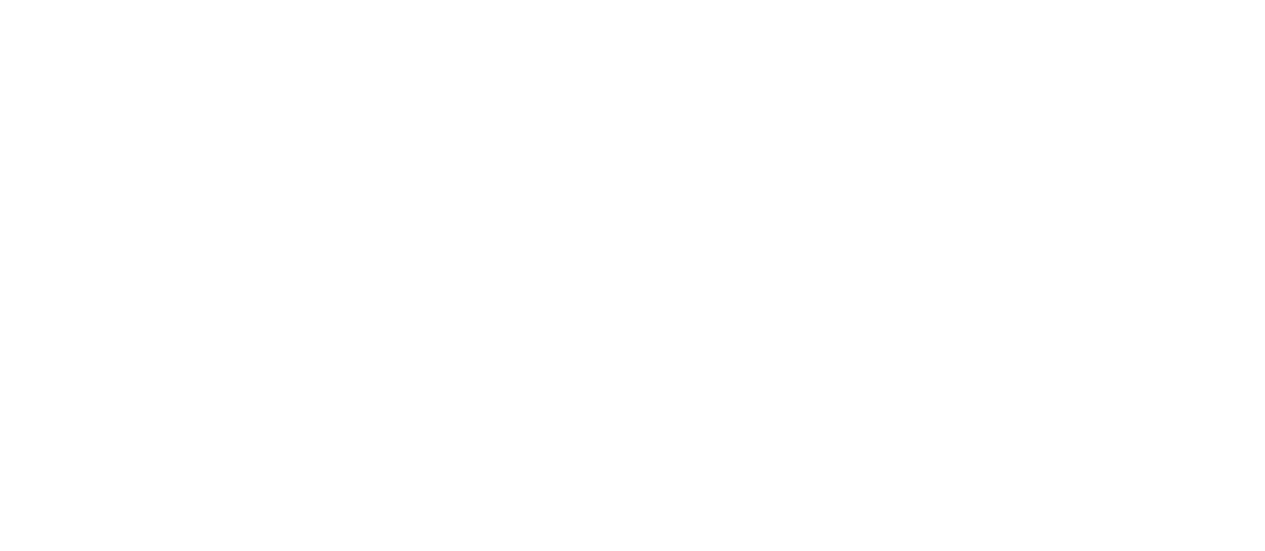 scroll, scrollTop: 3800, scrollLeft: 0, axis: vertical 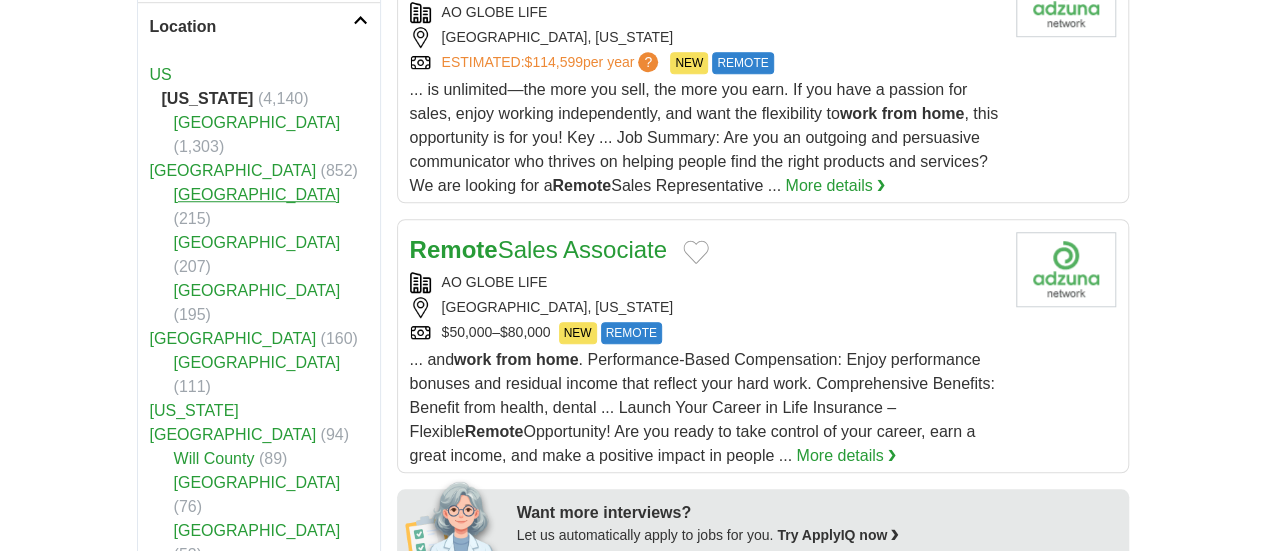 click on "[GEOGRAPHIC_DATA]" at bounding box center [257, 194] 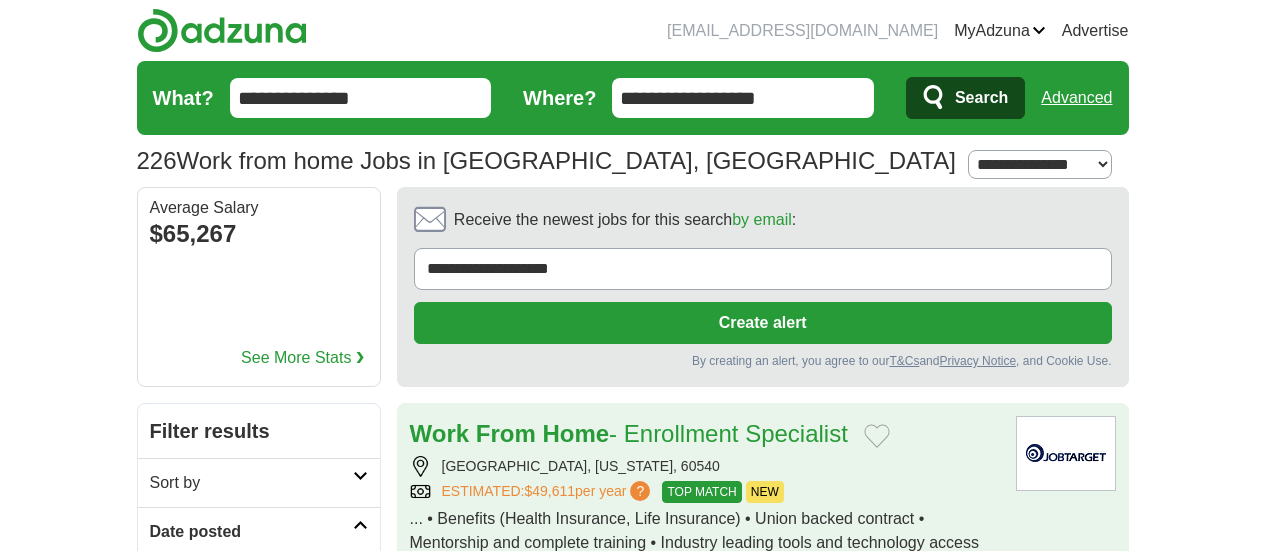 scroll, scrollTop: 0, scrollLeft: 0, axis: both 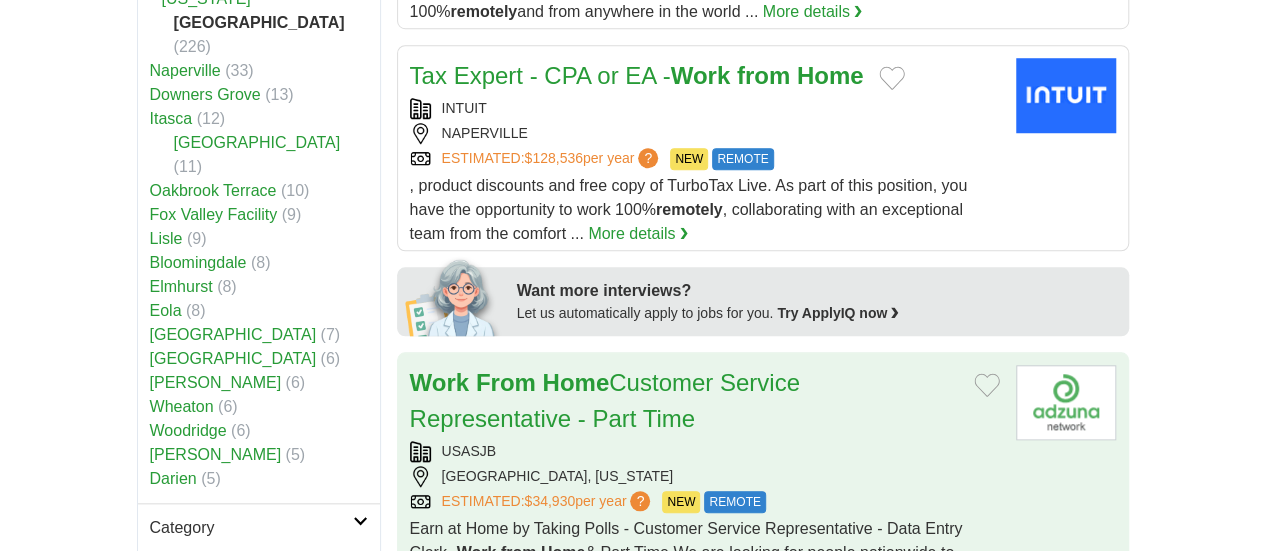 click on "More details ❯" at bounding box center [679, 625] 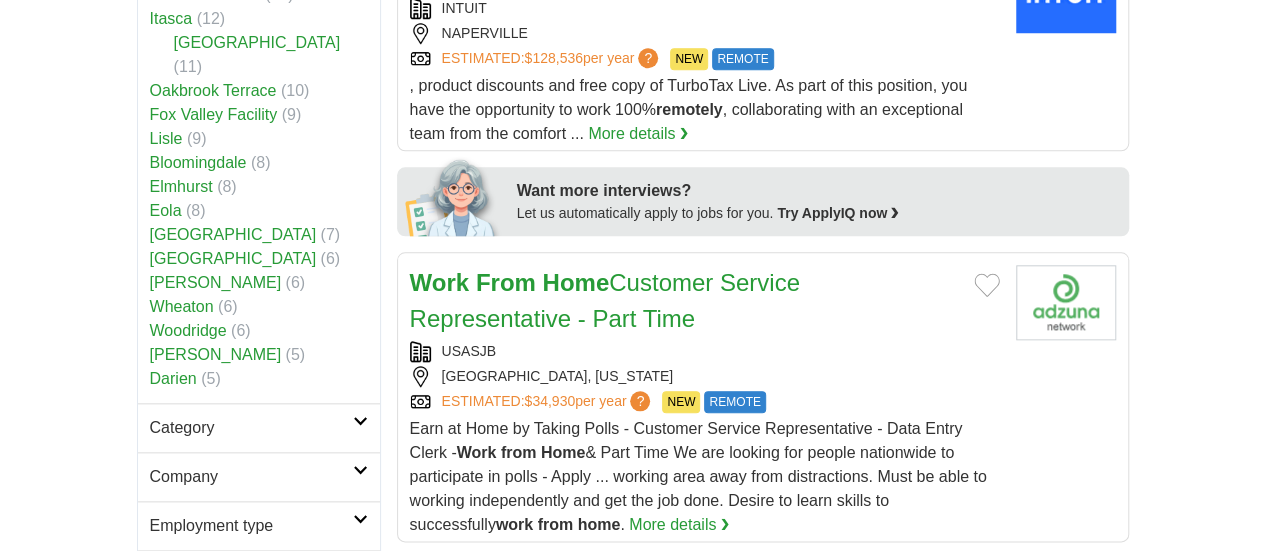 scroll, scrollTop: 1000, scrollLeft: 0, axis: vertical 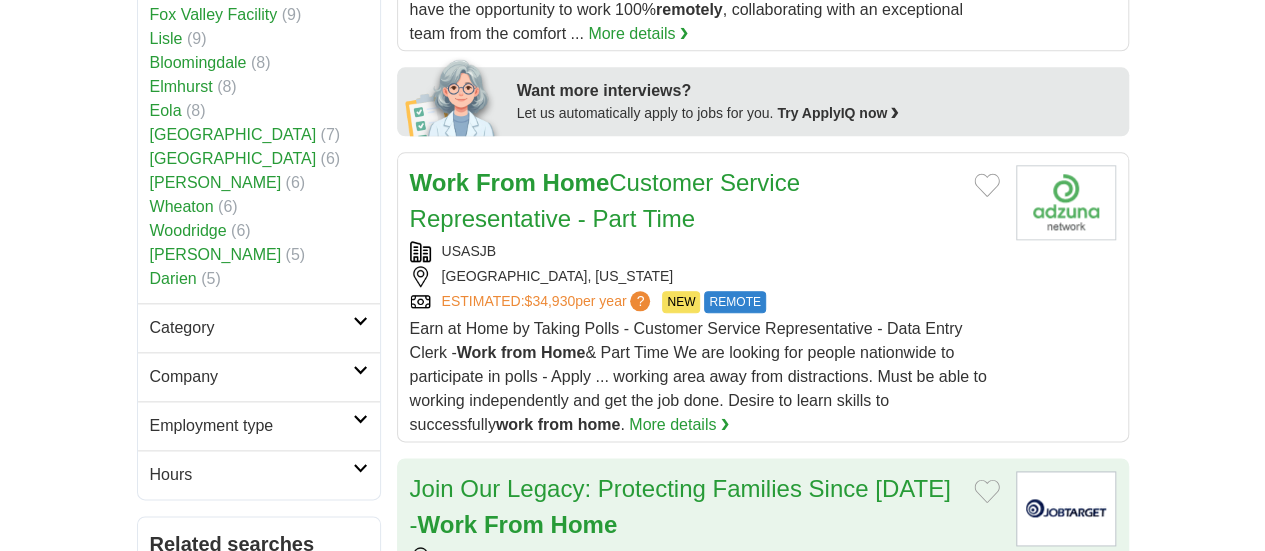 click on "...  is valued, offering opportunities for growth and advancement. Benefits: • Embrace the freedom of 100%  remote  work, allowing you to  work   from  the comfort of your own  home . • Enjoy the peace ...  legacy. Submit your application today and embark on a rewarding  work - from - home  opportunity! PI275131720 ..." at bounding box center (704, 645) 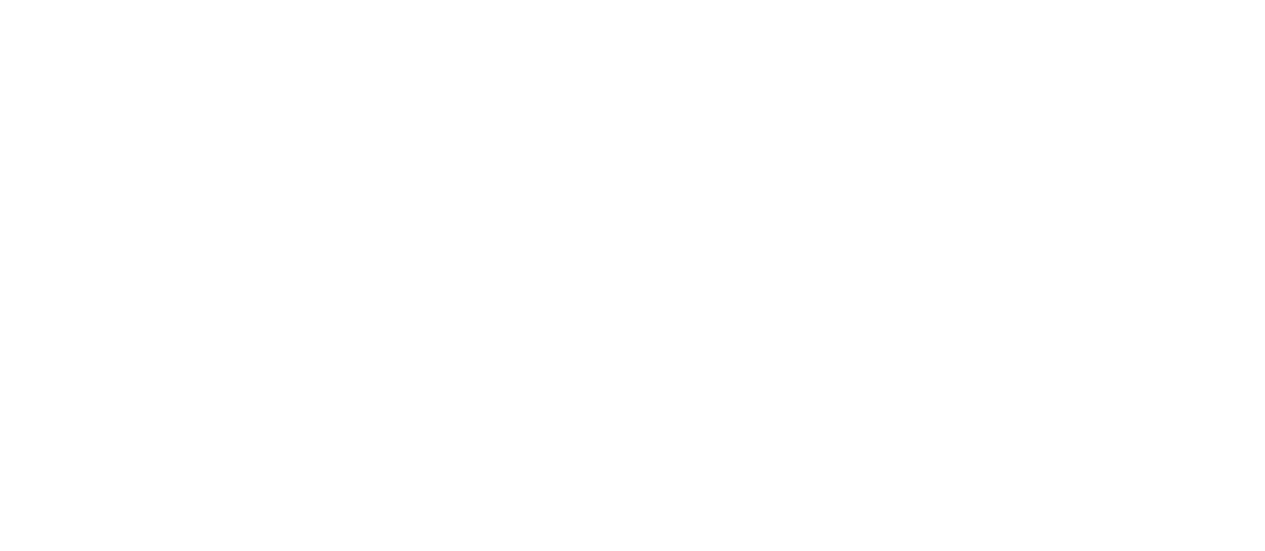 scroll, scrollTop: 3500, scrollLeft: 0, axis: vertical 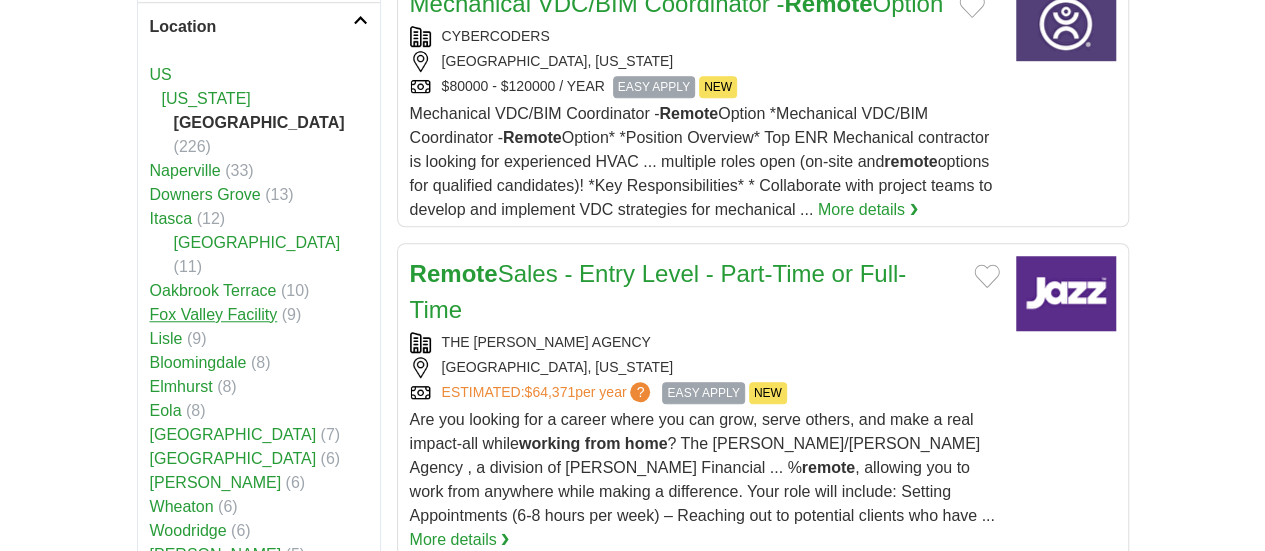 click on "Fox Valley Facility" at bounding box center (214, 314) 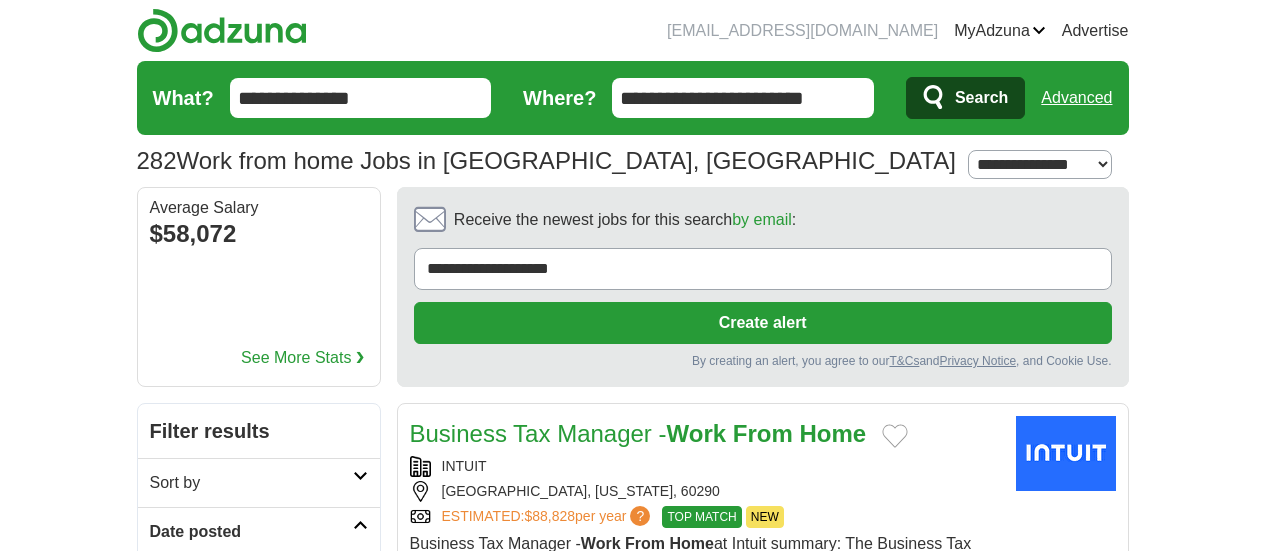 scroll, scrollTop: 0, scrollLeft: 0, axis: both 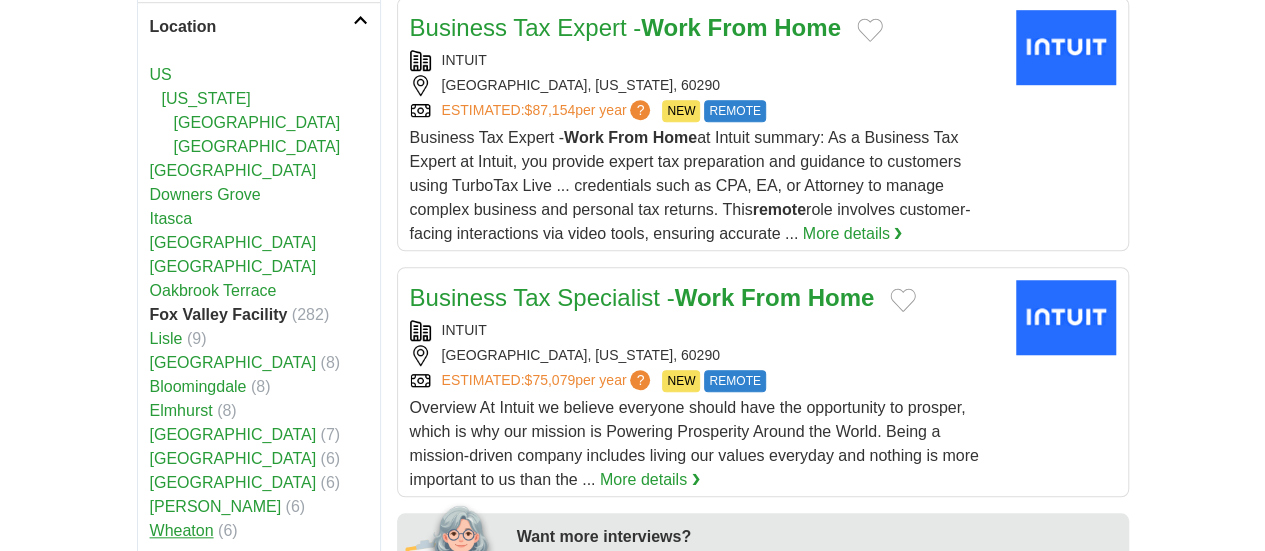 click on "Wheaton" at bounding box center (182, 530) 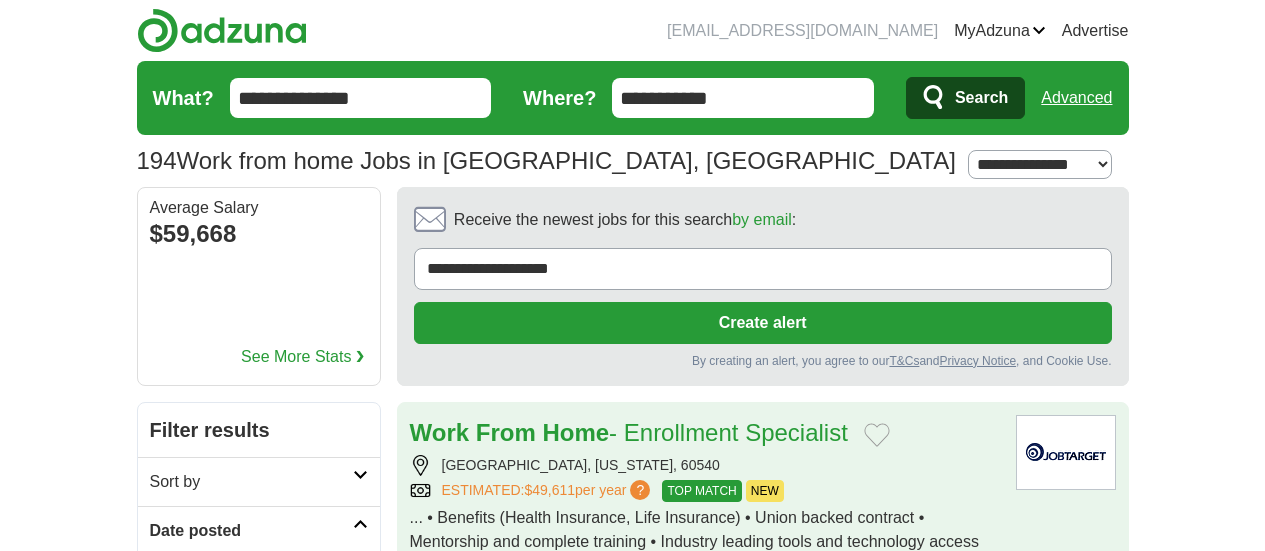 scroll, scrollTop: 0, scrollLeft: 0, axis: both 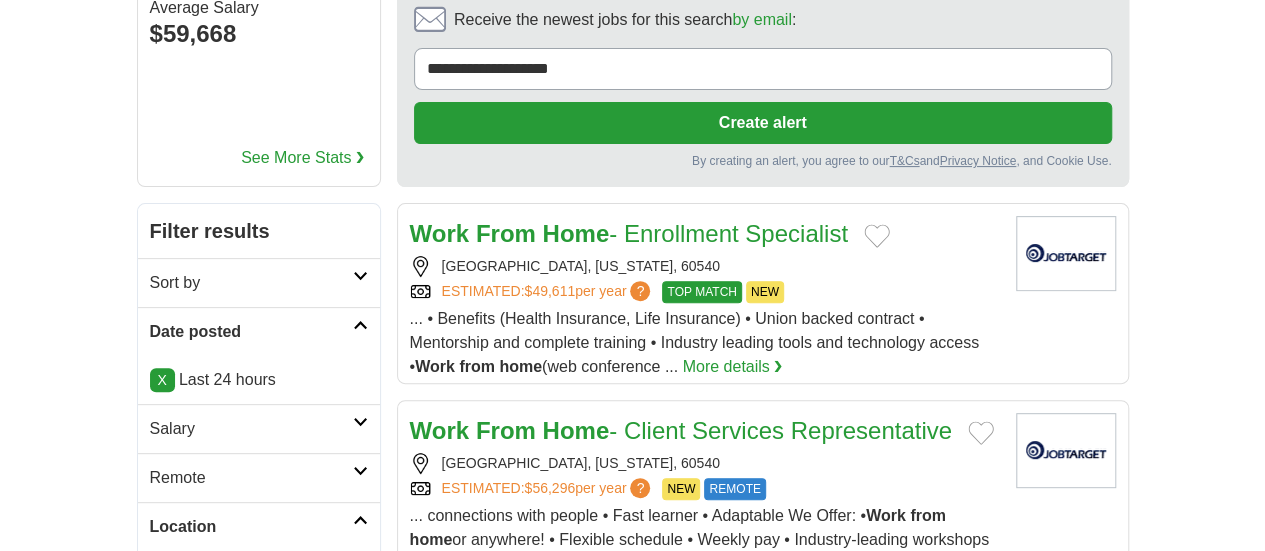 click on "Remote" at bounding box center [251, 478] 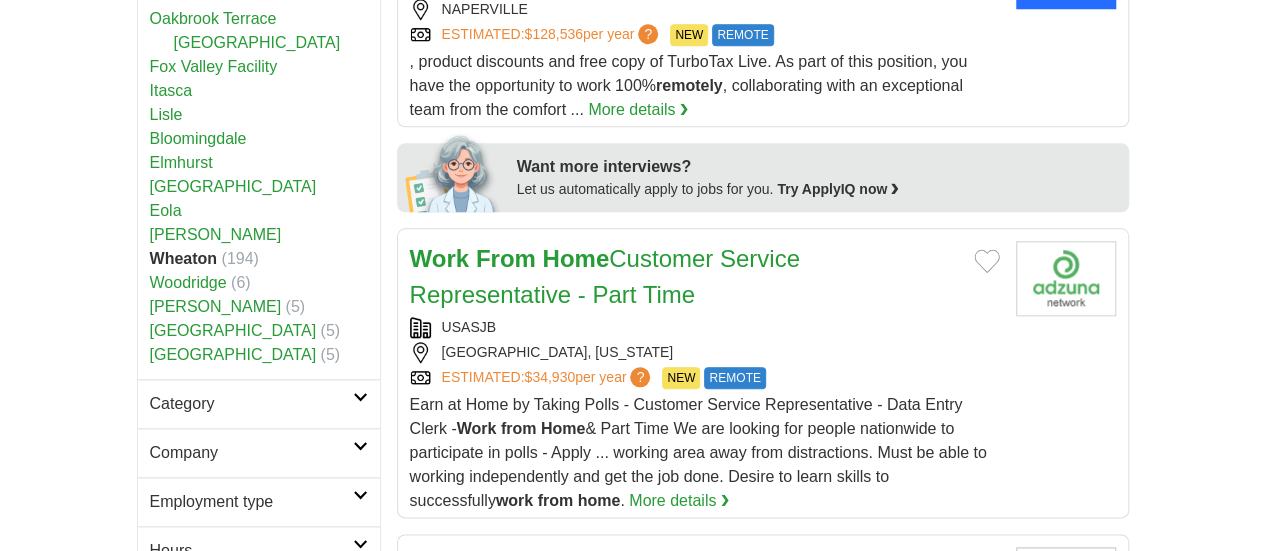 scroll, scrollTop: 1000, scrollLeft: 0, axis: vertical 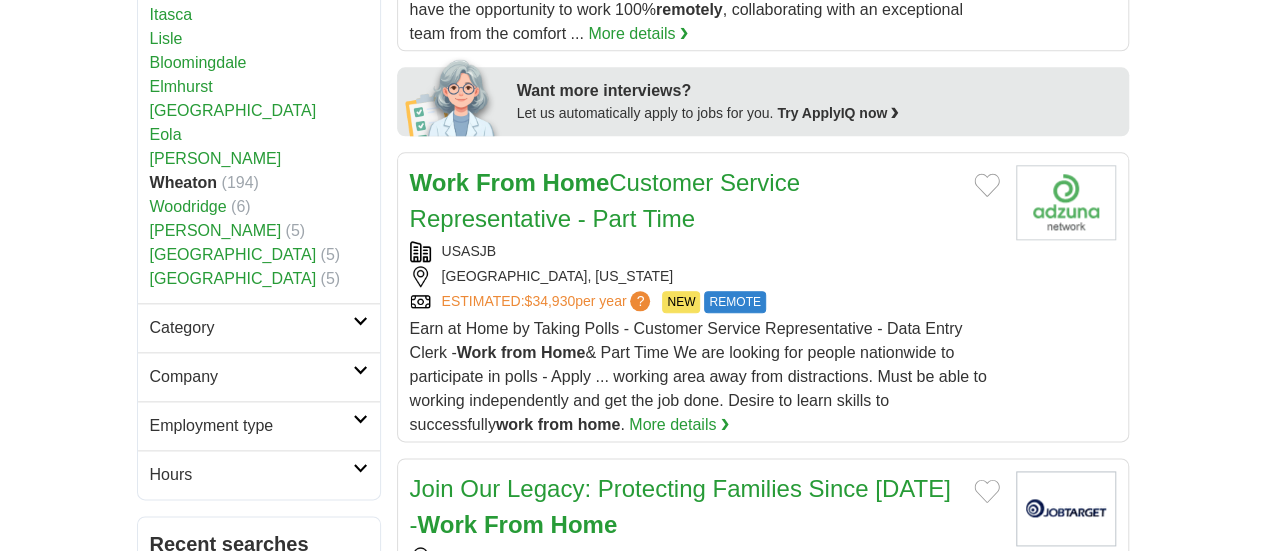 click on "Category" at bounding box center (251, 328) 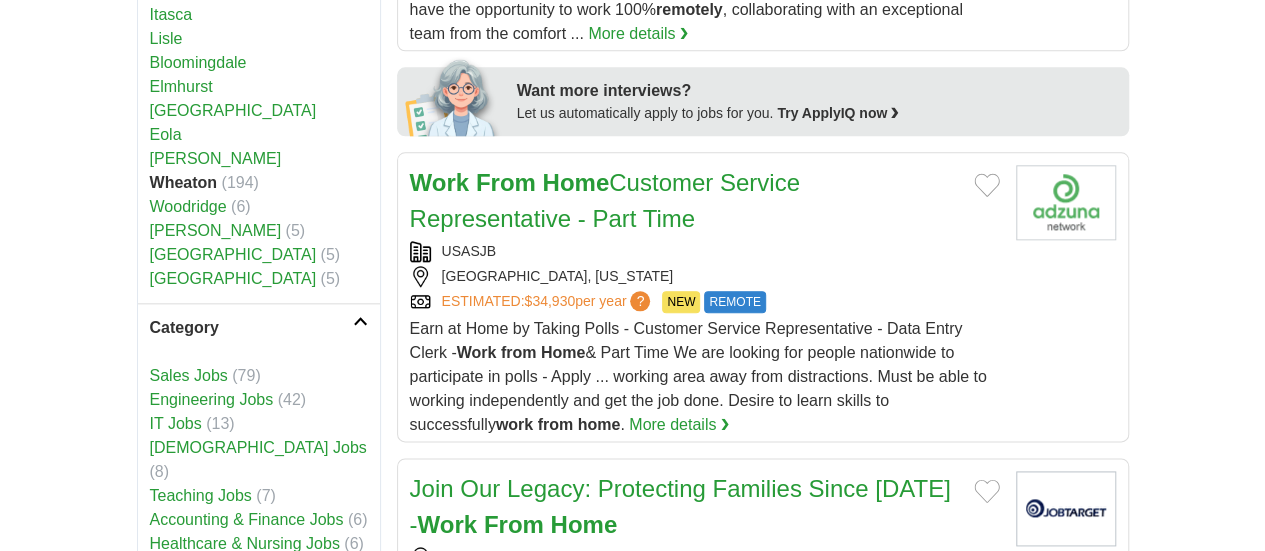 scroll, scrollTop: 1200, scrollLeft: 0, axis: vertical 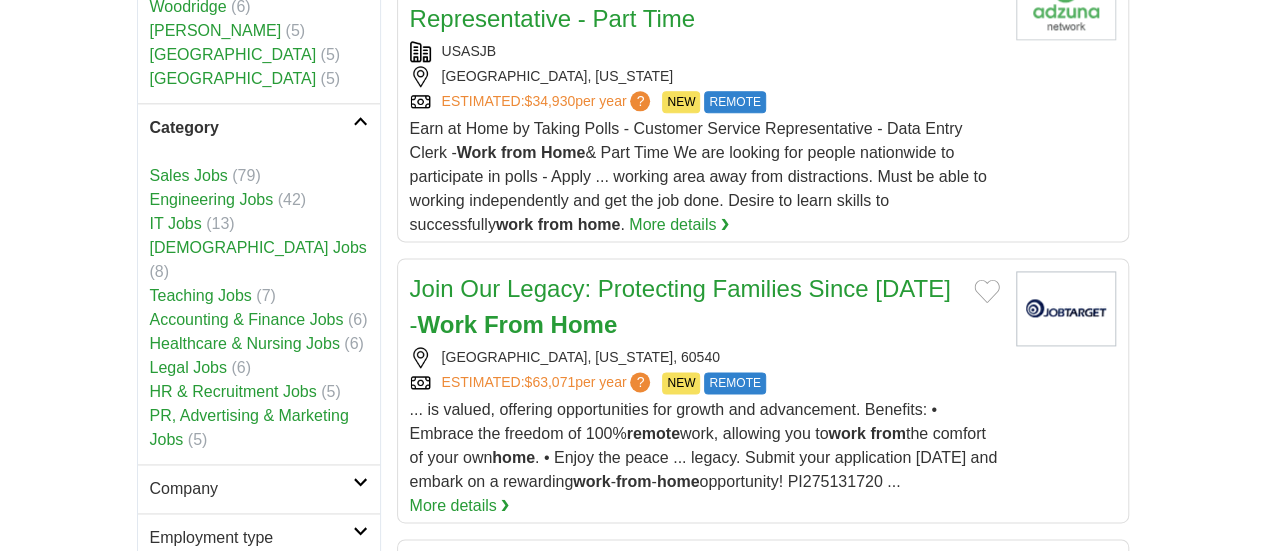 click on "Company" at bounding box center [251, 489] 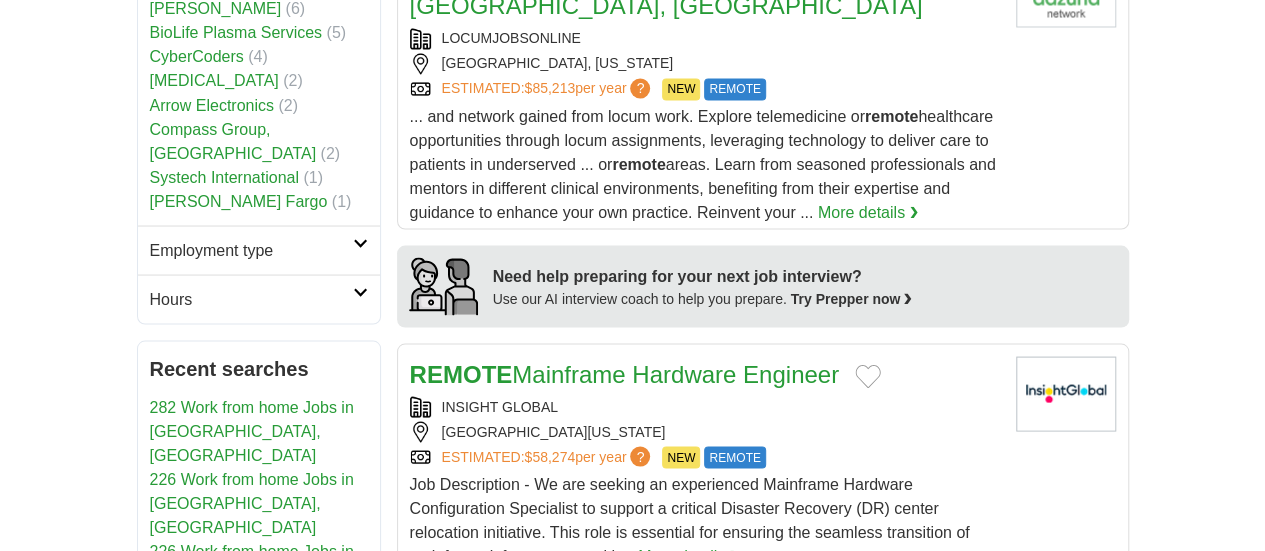 scroll, scrollTop: 1700, scrollLeft: 0, axis: vertical 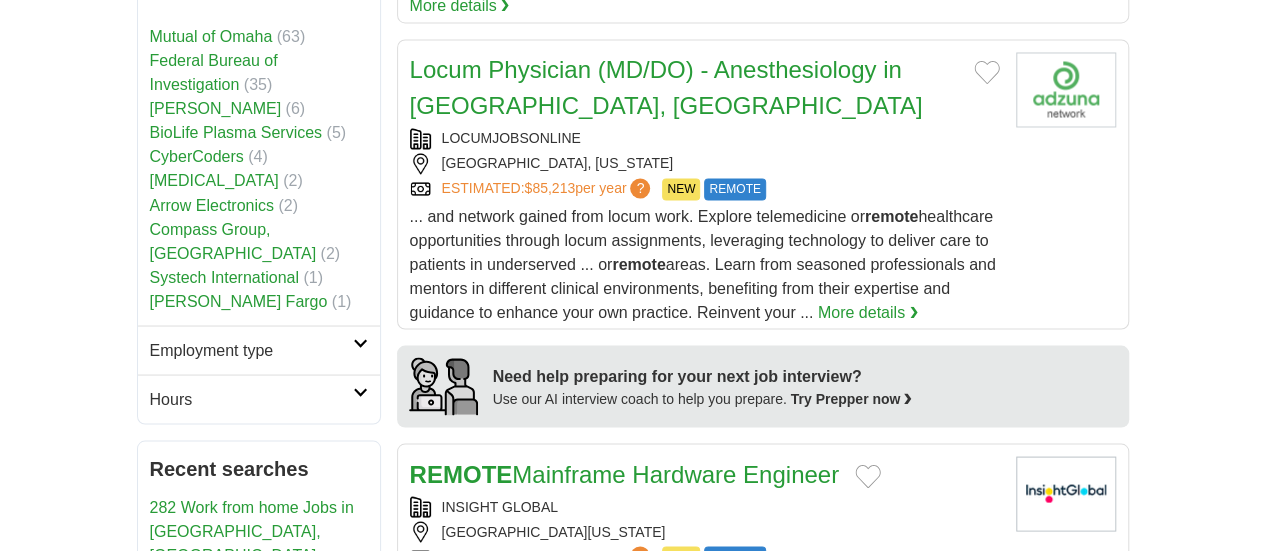 click on "226
Work from home Jobs in [GEOGRAPHIC_DATA], [GEOGRAPHIC_DATA]" at bounding box center [252, 674] 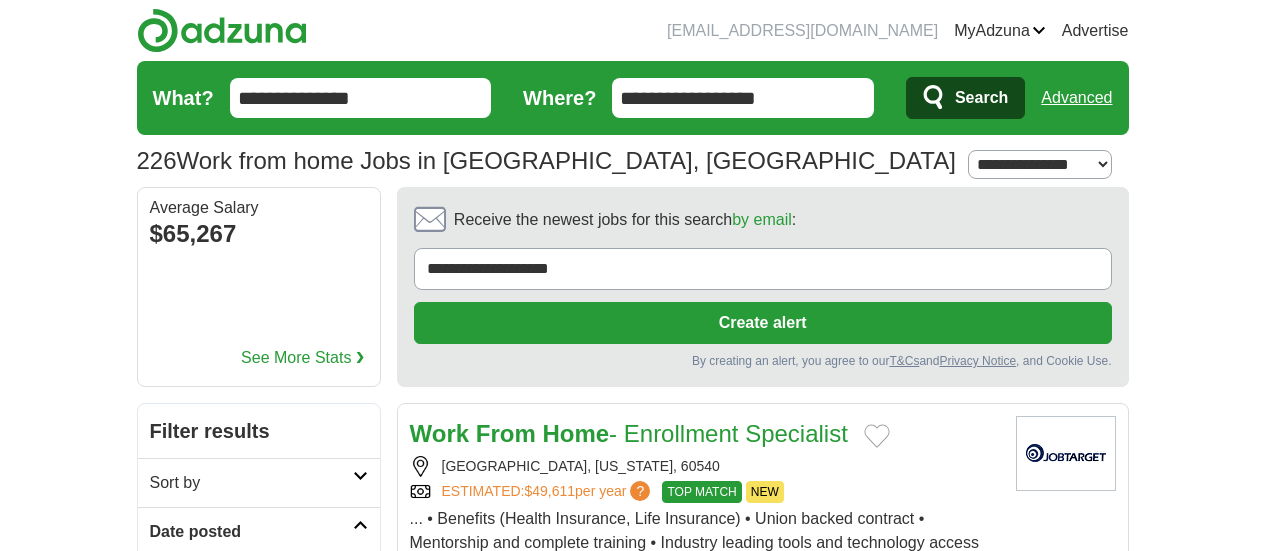 scroll, scrollTop: 0, scrollLeft: 0, axis: both 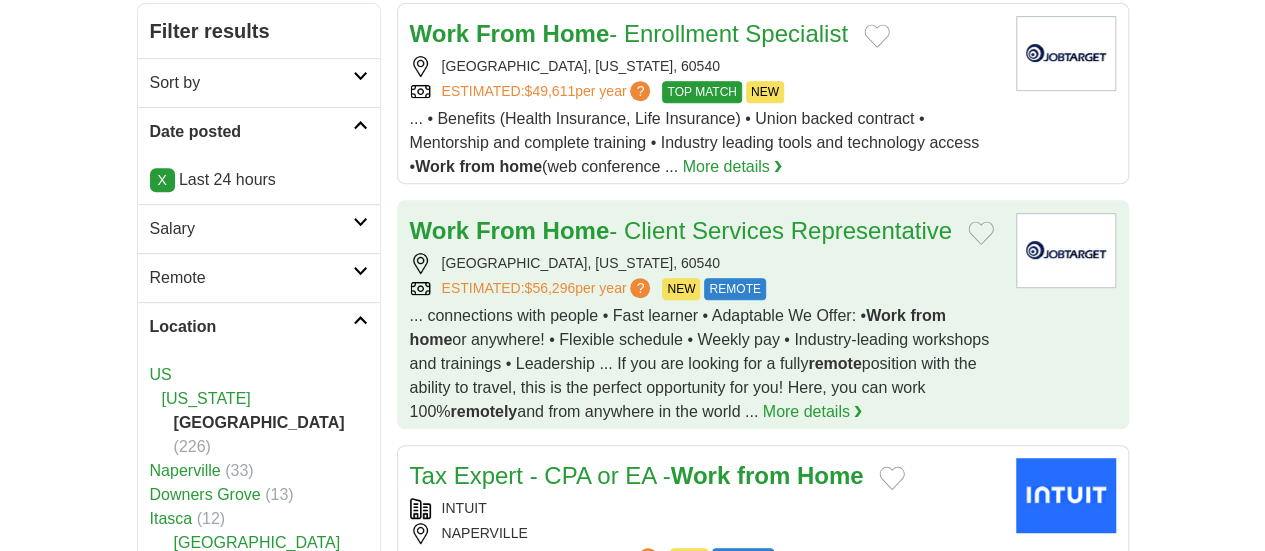 click on "...  connections with people • Fast learner • Adaptable We Offer: •  Work   from   home  or anywhere! • Flexible schedule • Weekly pay • Industry-leading workshops and trainings • Leadership ... If you are looking for a fully  remote  position with the ability to travel, this is the perfect opportunity for you! Here, you can work 100%  remotely  and from anywhere in the world ..." at bounding box center (699, 363) 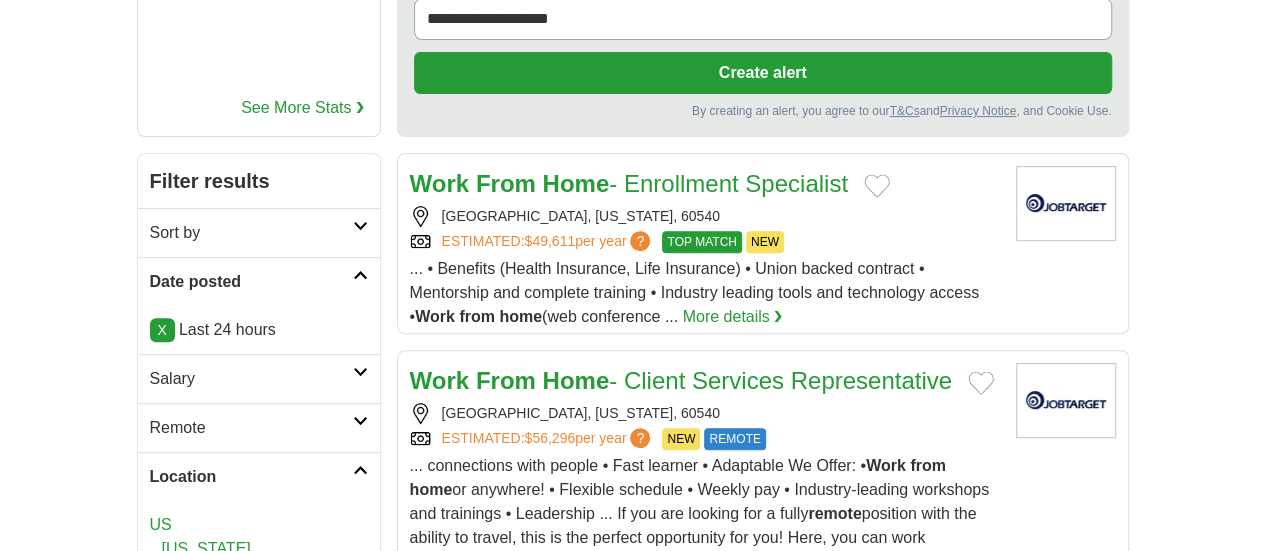 scroll, scrollTop: 0, scrollLeft: 0, axis: both 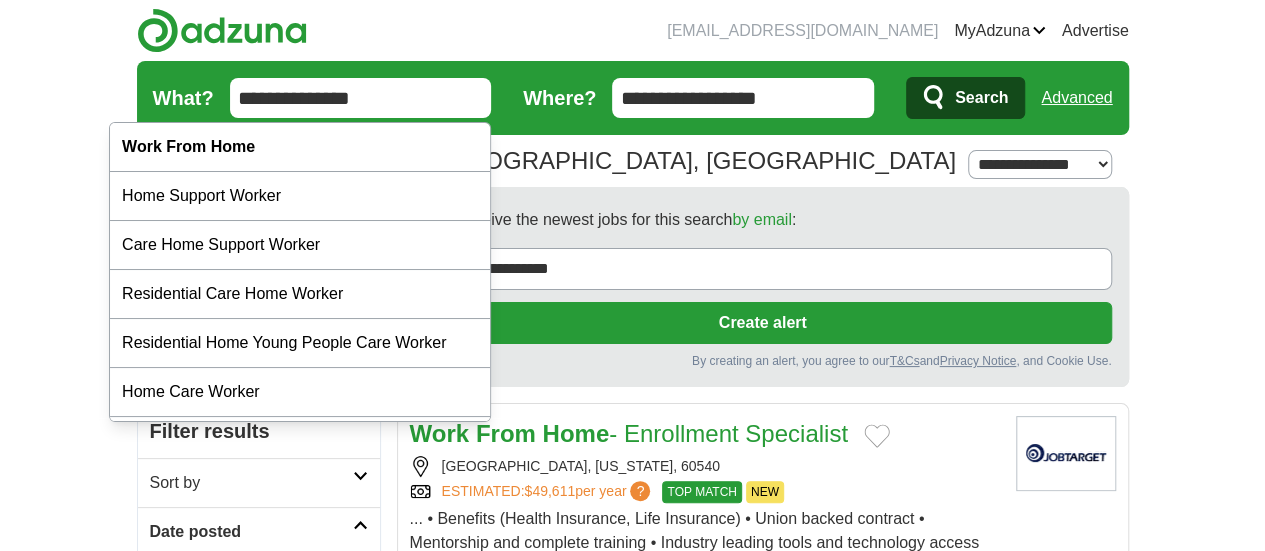 drag, startPoint x: 430, startPoint y: 105, endPoint x: 74, endPoint y: 125, distance: 356.56134 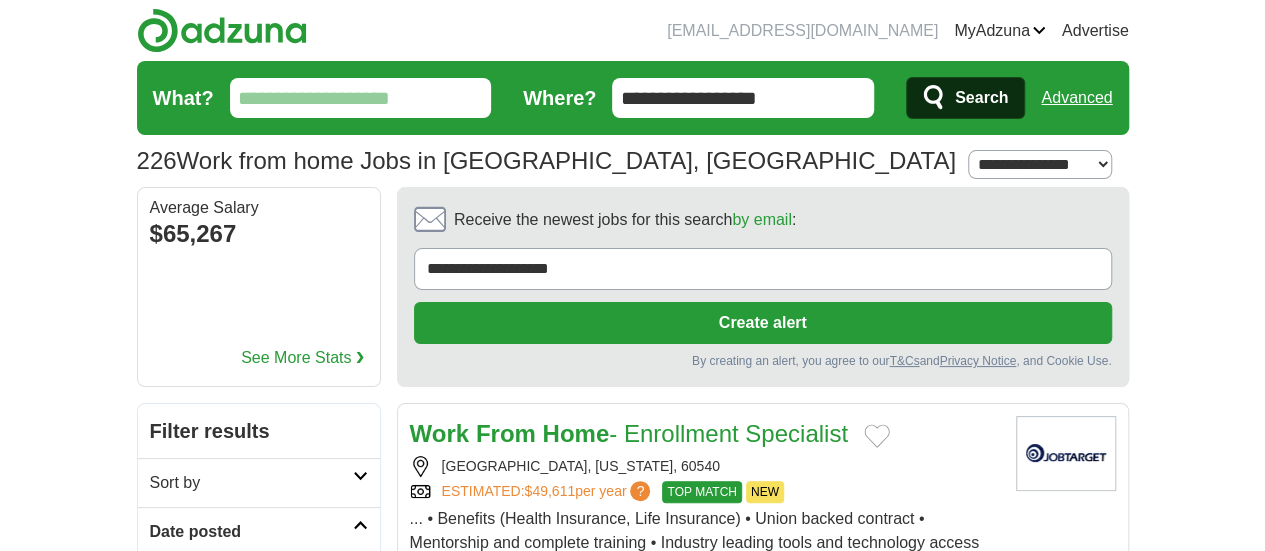 type 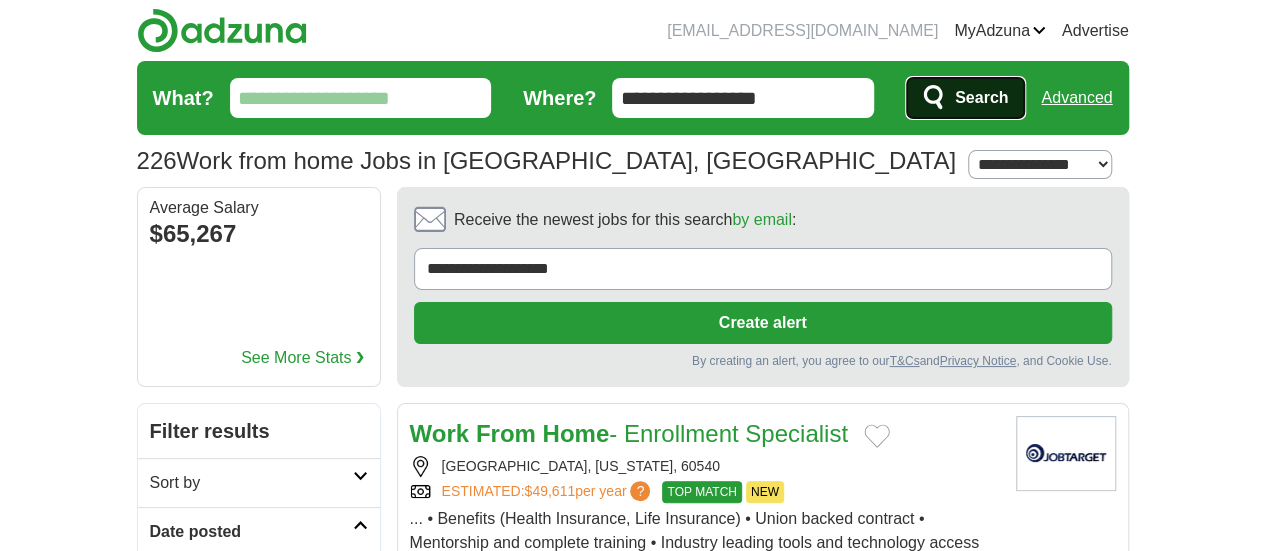 click on "Search" at bounding box center [981, 98] 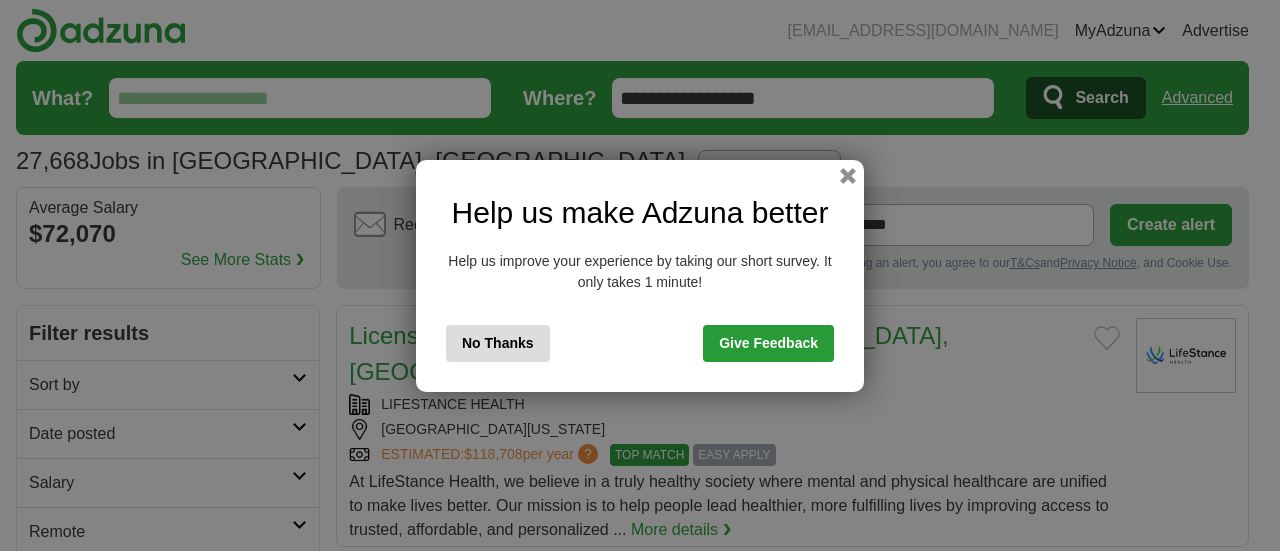 scroll, scrollTop: 0, scrollLeft: 0, axis: both 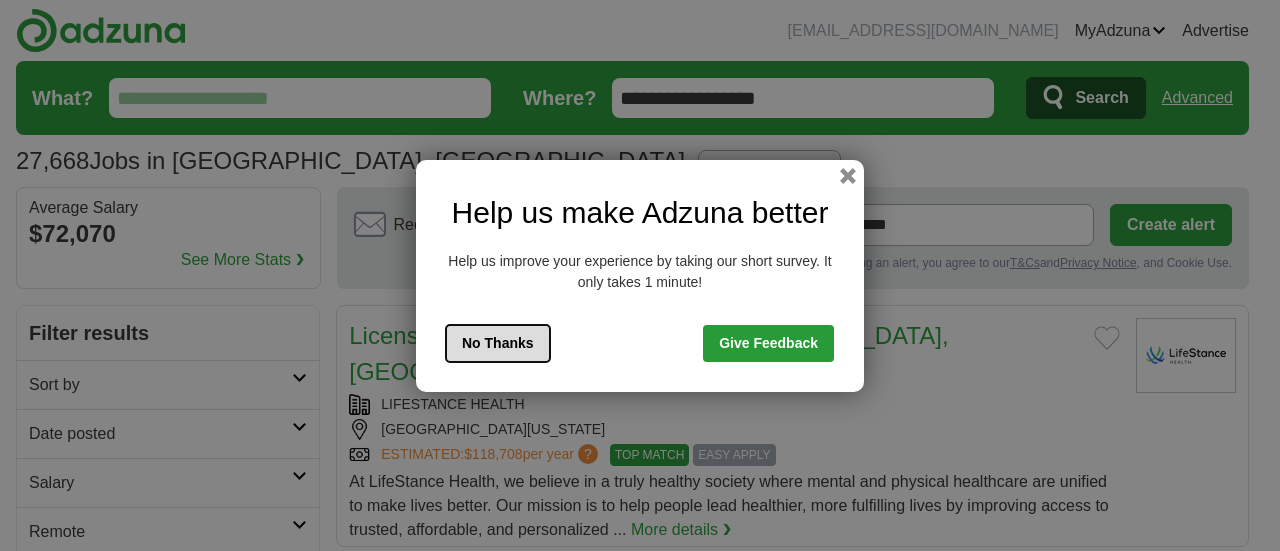 click on "No Thanks" at bounding box center (498, 343) 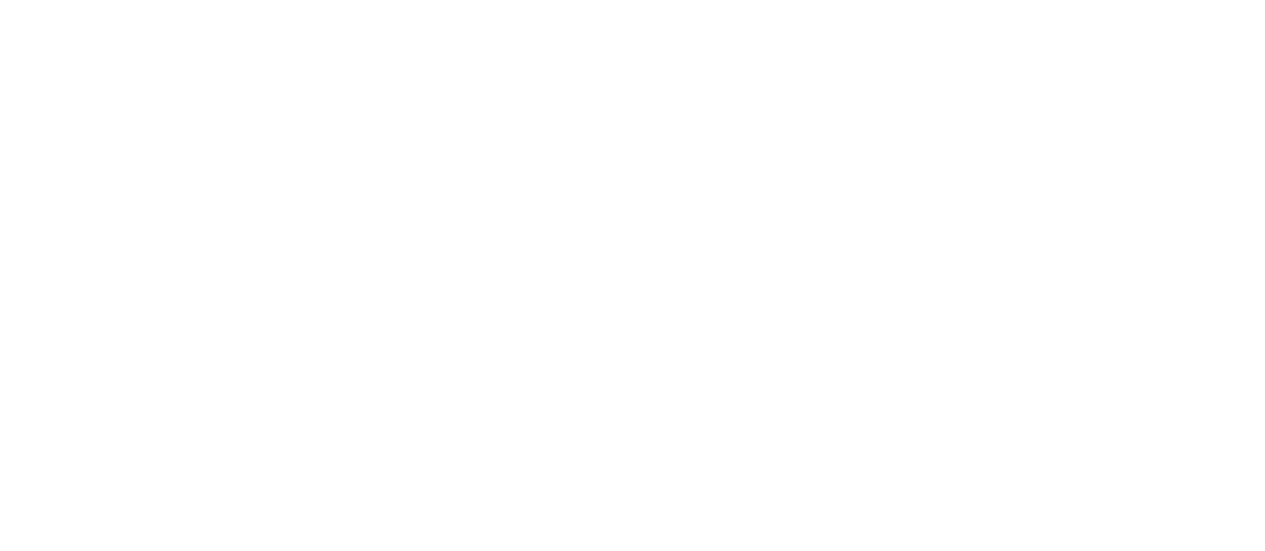 scroll, scrollTop: 3400, scrollLeft: 0, axis: vertical 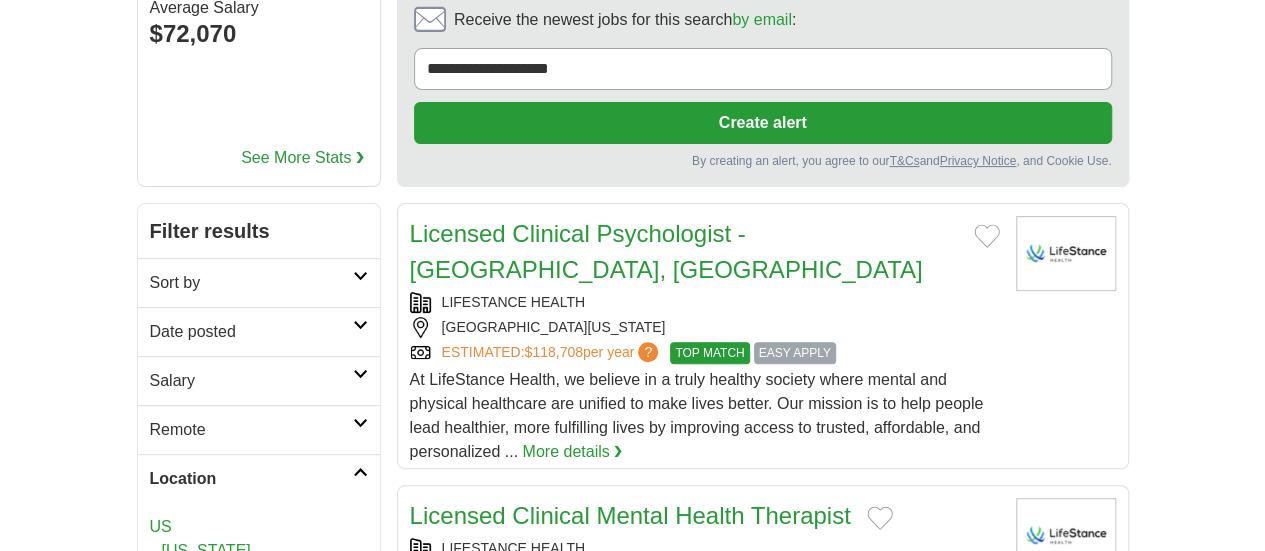 click on "Date posted" at bounding box center [251, 332] 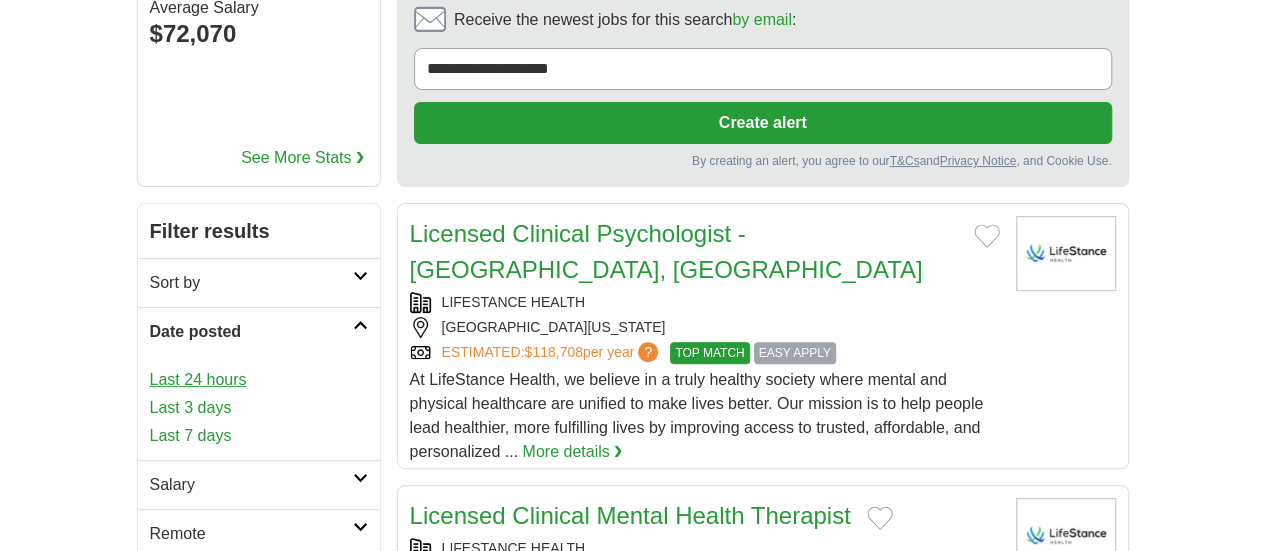 click on "Last 24 hours" at bounding box center [259, 380] 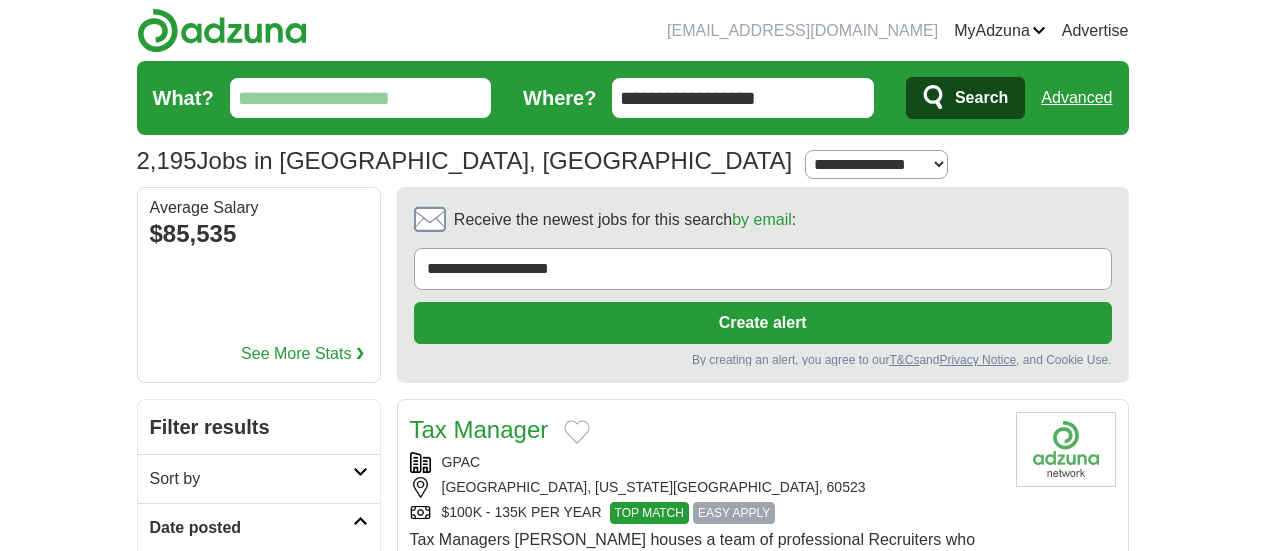 scroll, scrollTop: 0, scrollLeft: 0, axis: both 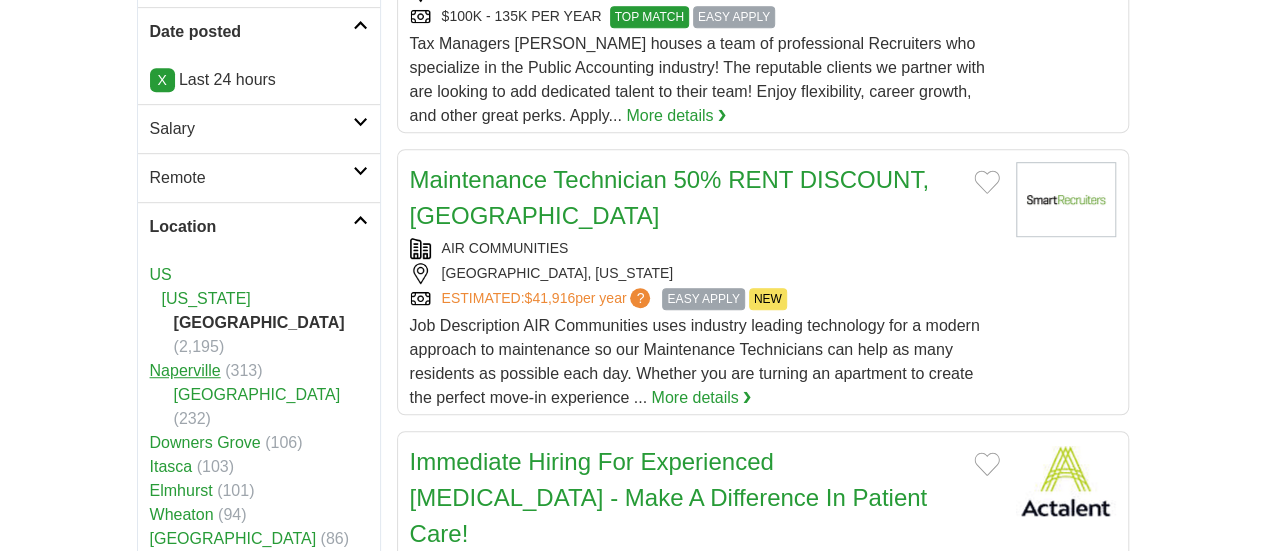 click on "Naperville" at bounding box center [185, 370] 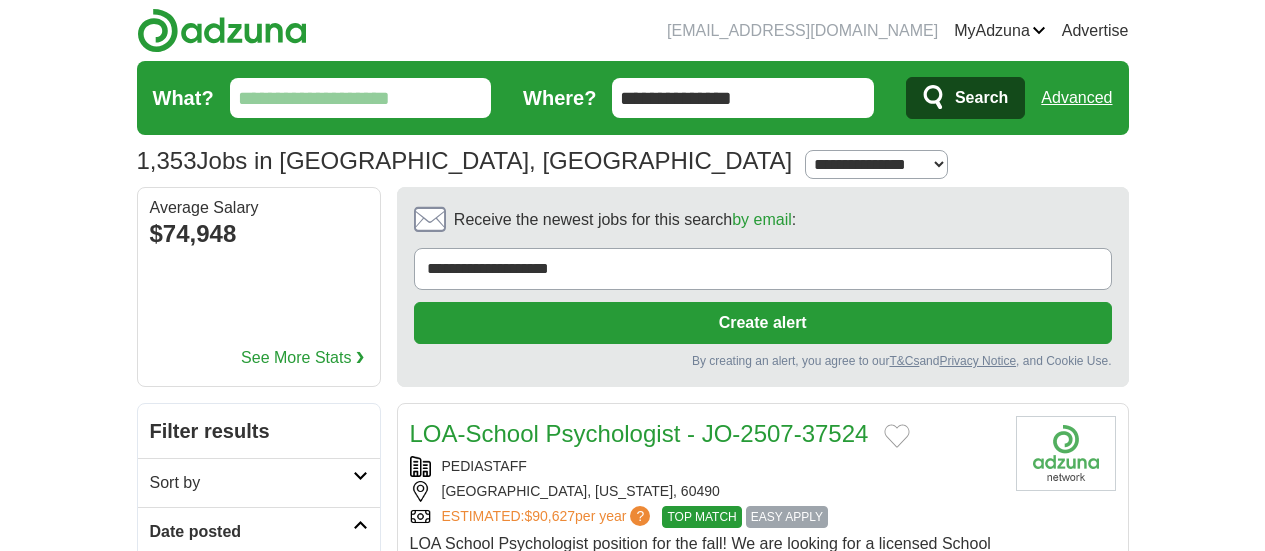 scroll, scrollTop: 0, scrollLeft: 0, axis: both 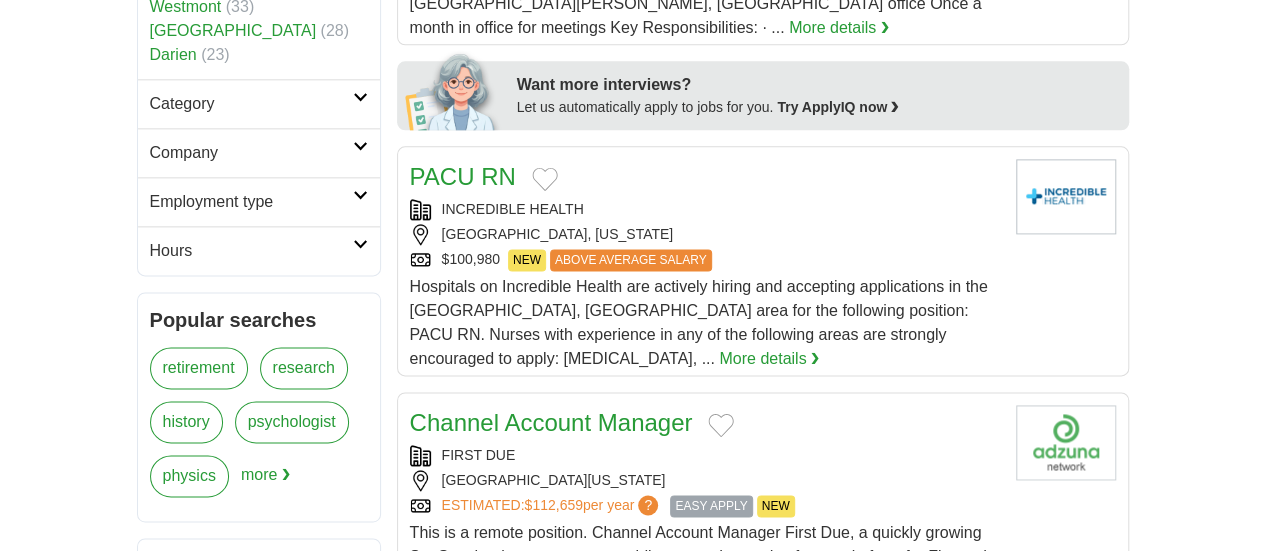 click on "More details ❯" at bounding box center [840, 899] 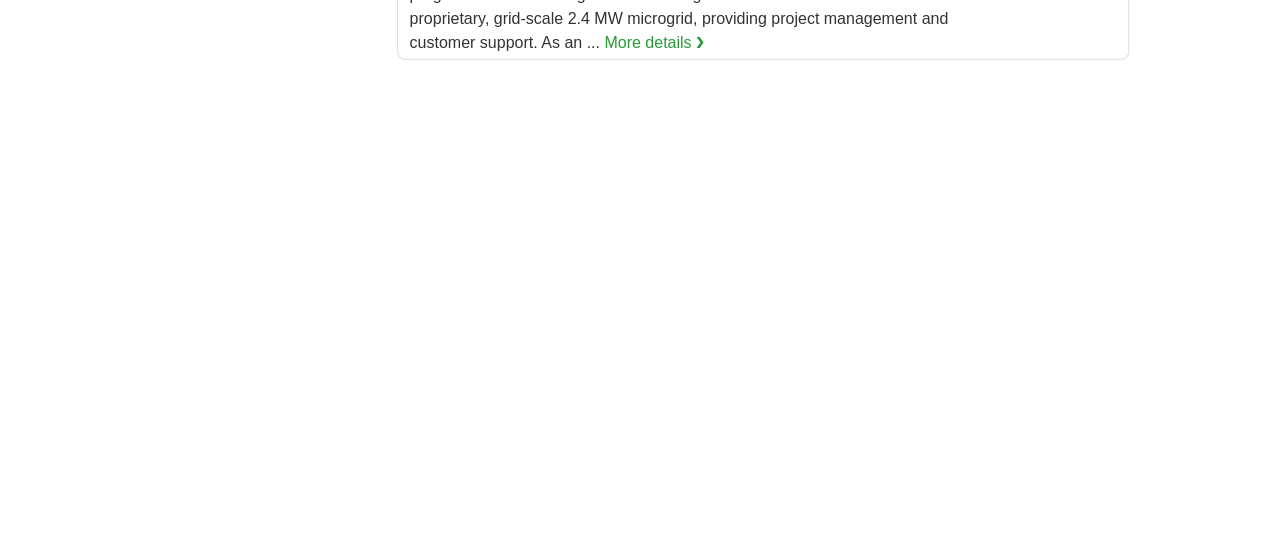 scroll, scrollTop: 3300, scrollLeft: 0, axis: vertical 